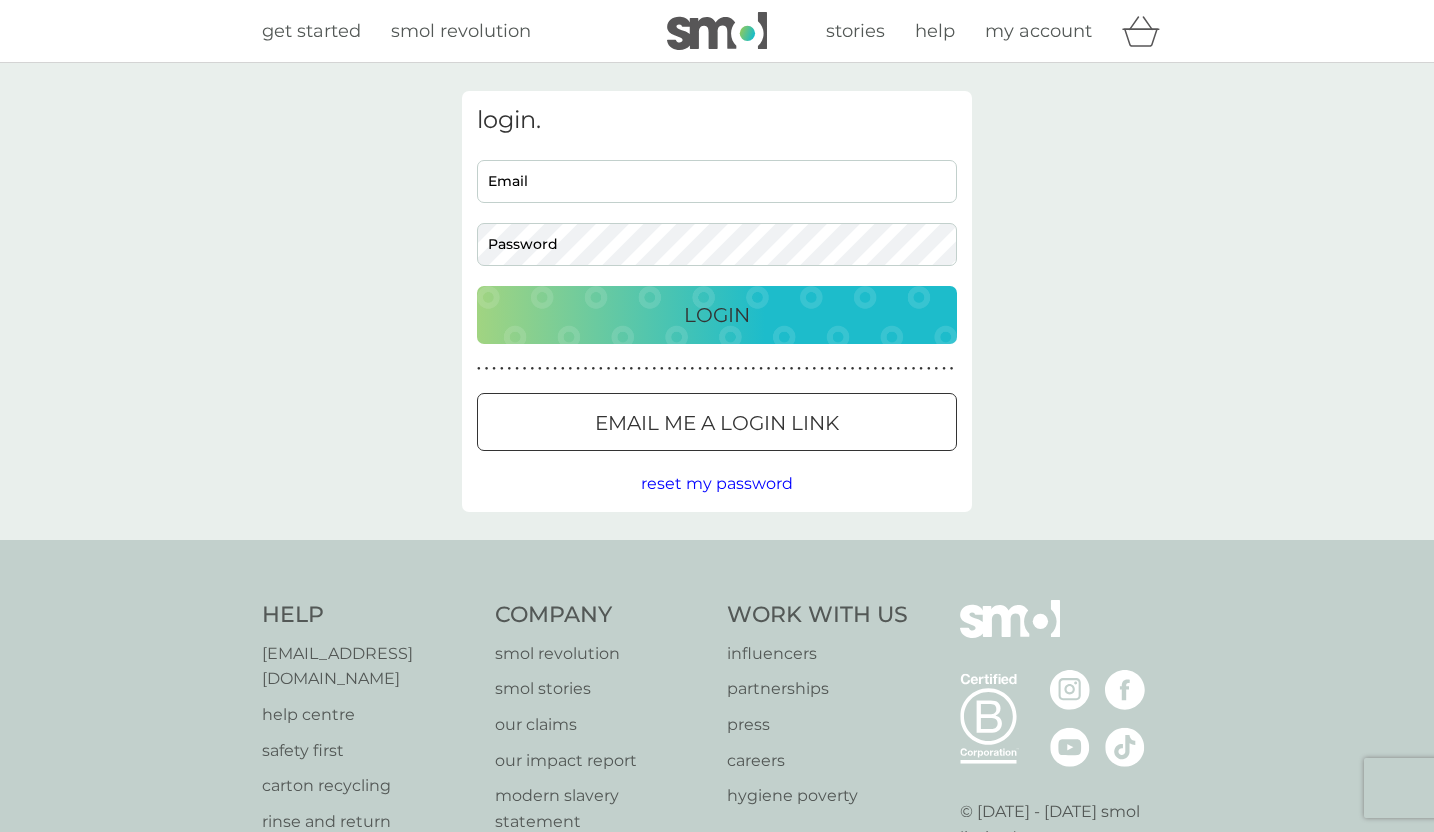 scroll, scrollTop: 0, scrollLeft: 0, axis: both 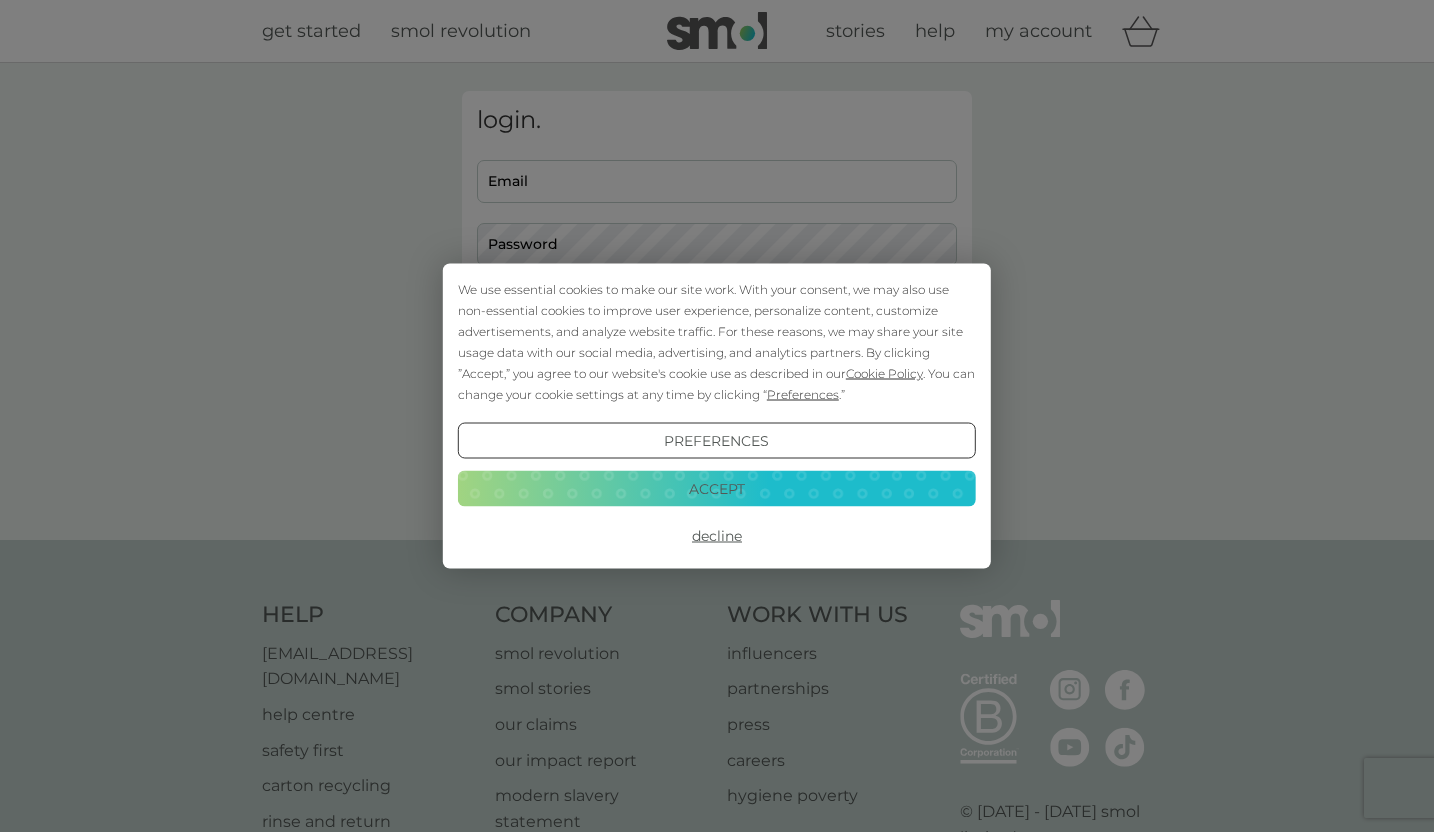 click on "Accept" at bounding box center (717, 488) 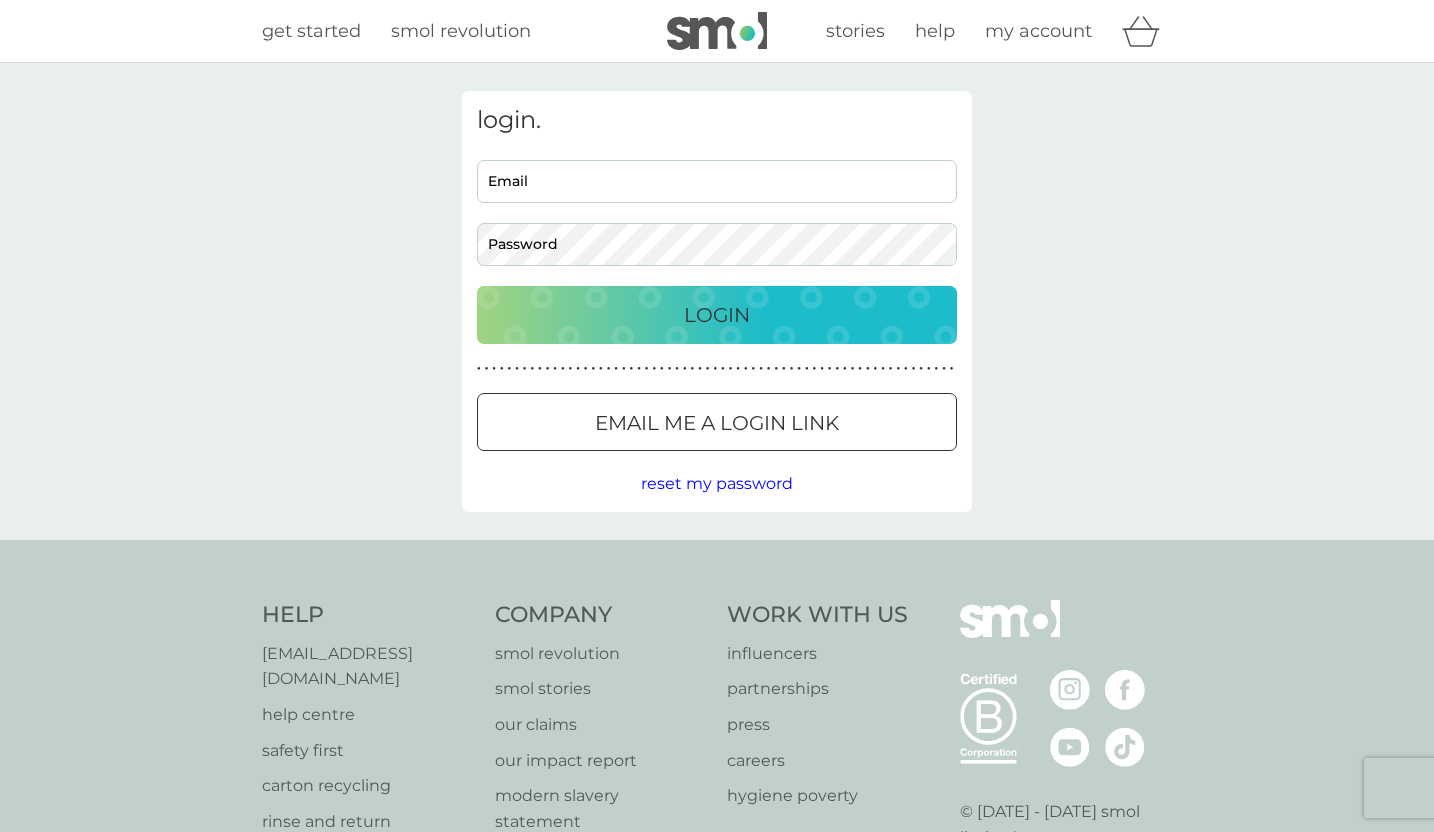 click on "Email" at bounding box center [717, 181] 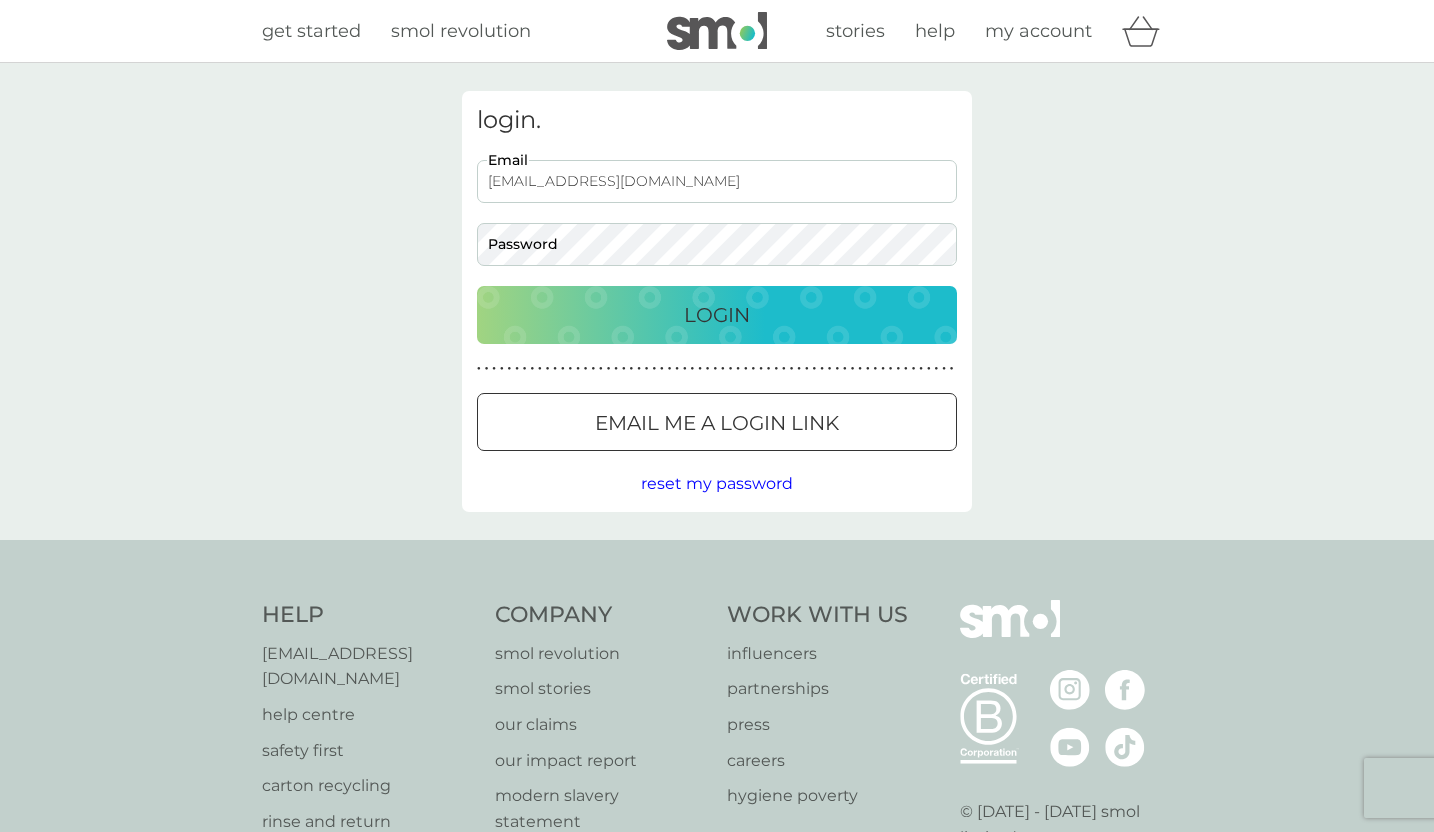 type on "leograndecamilla@gmail.com" 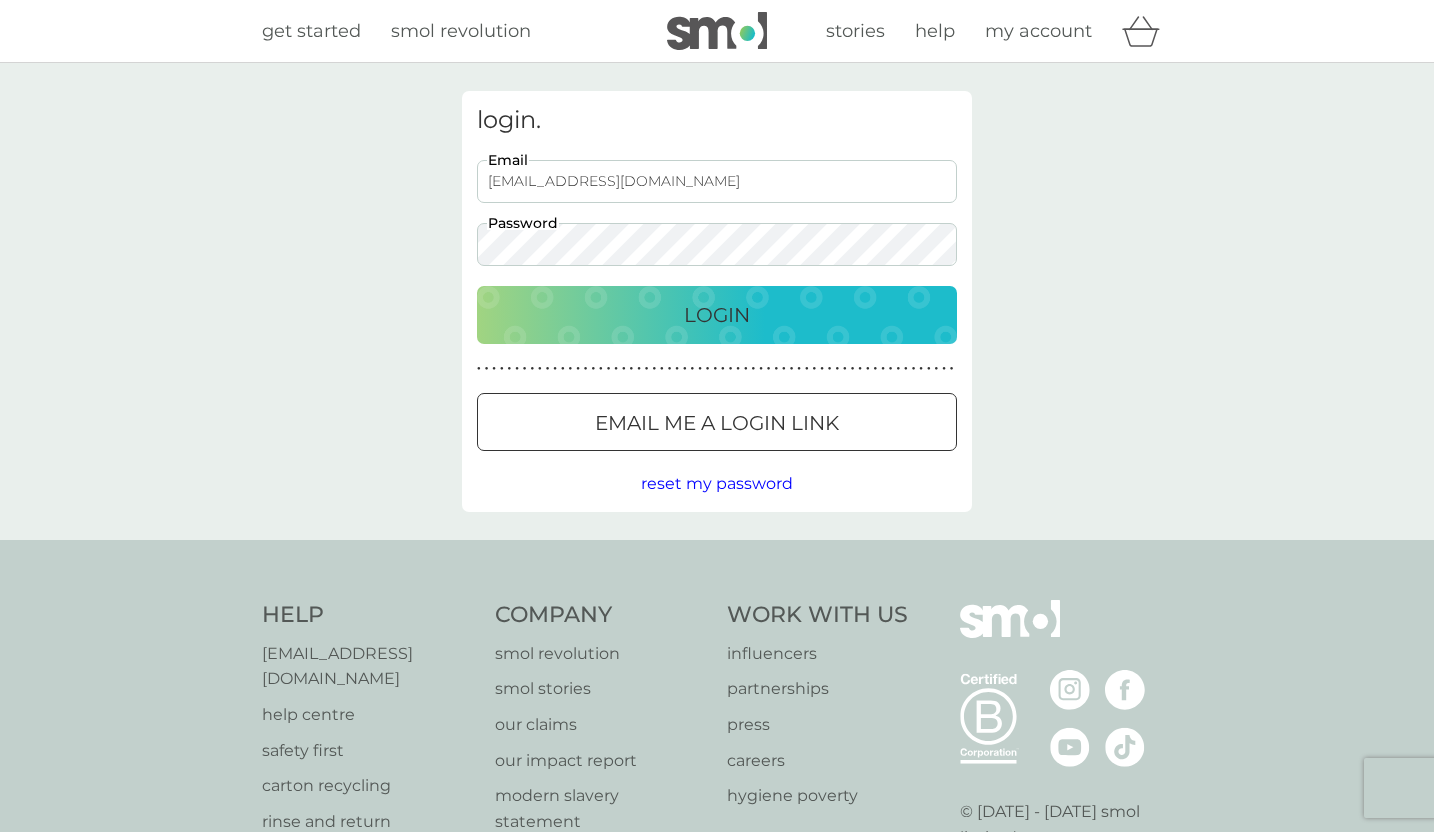 click on "Login" at bounding box center [717, 315] 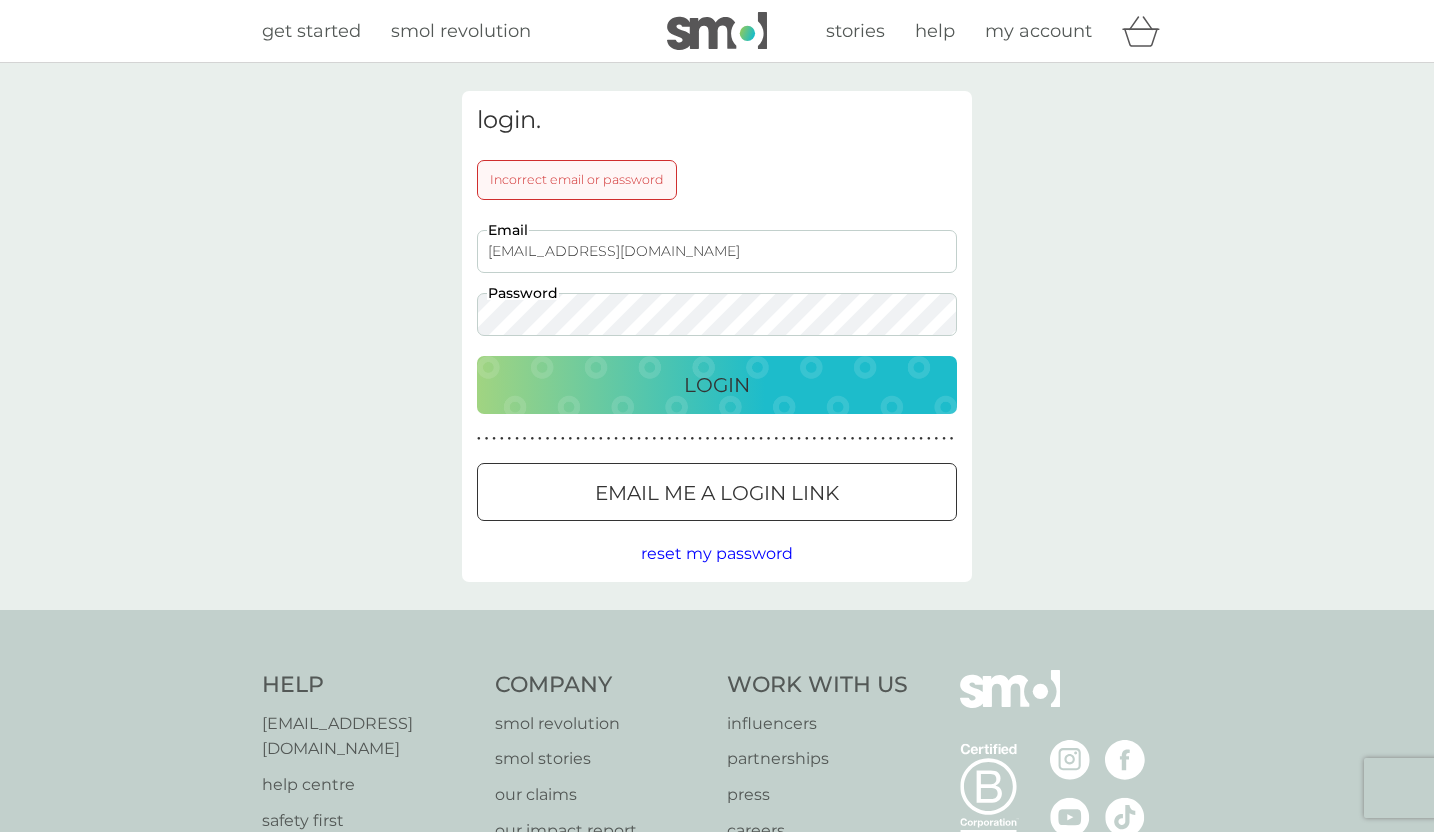 click on "Login" at bounding box center (717, 385) 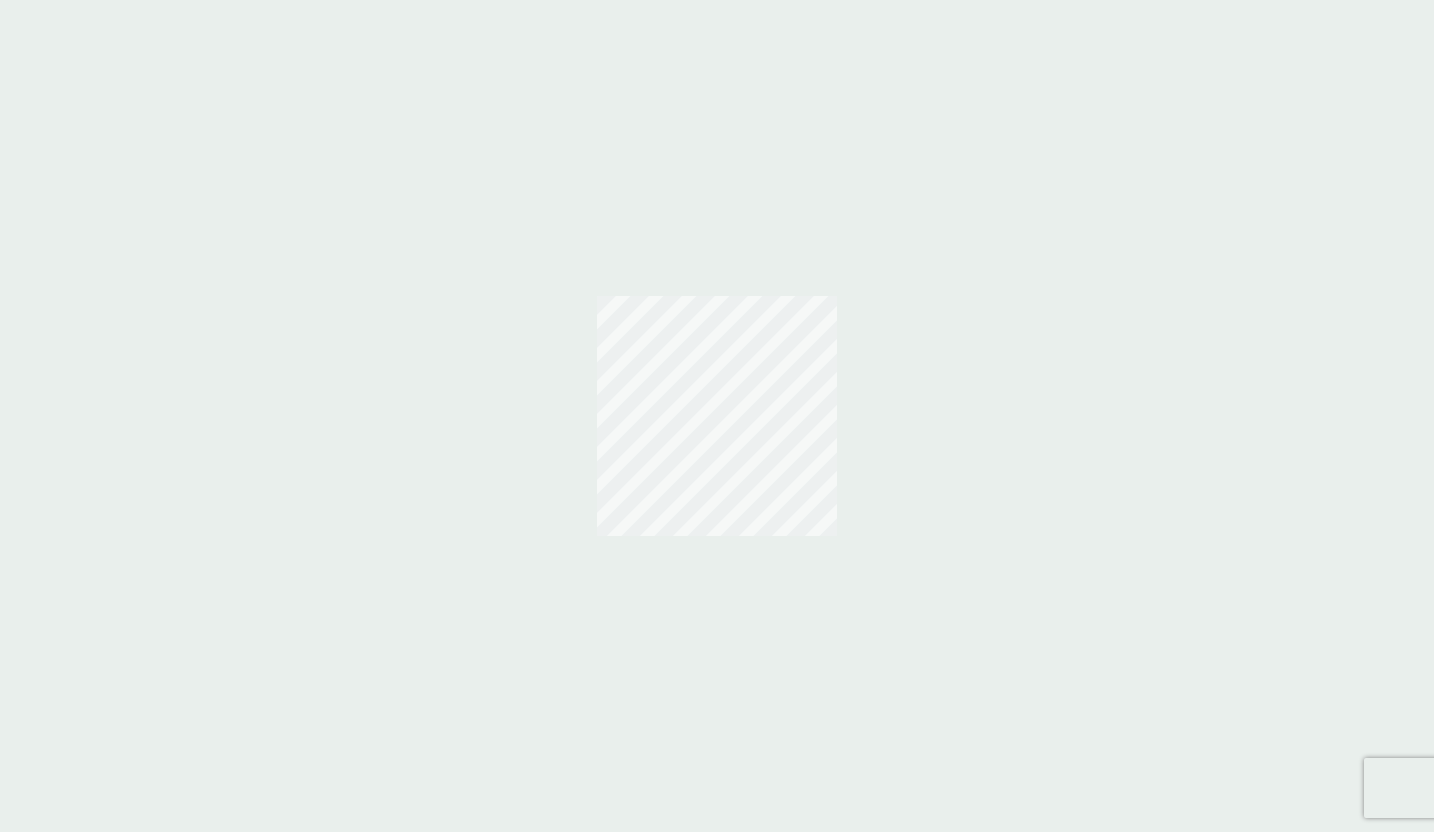 scroll, scrollTop: 0, scrollLeft: 0, axis: both 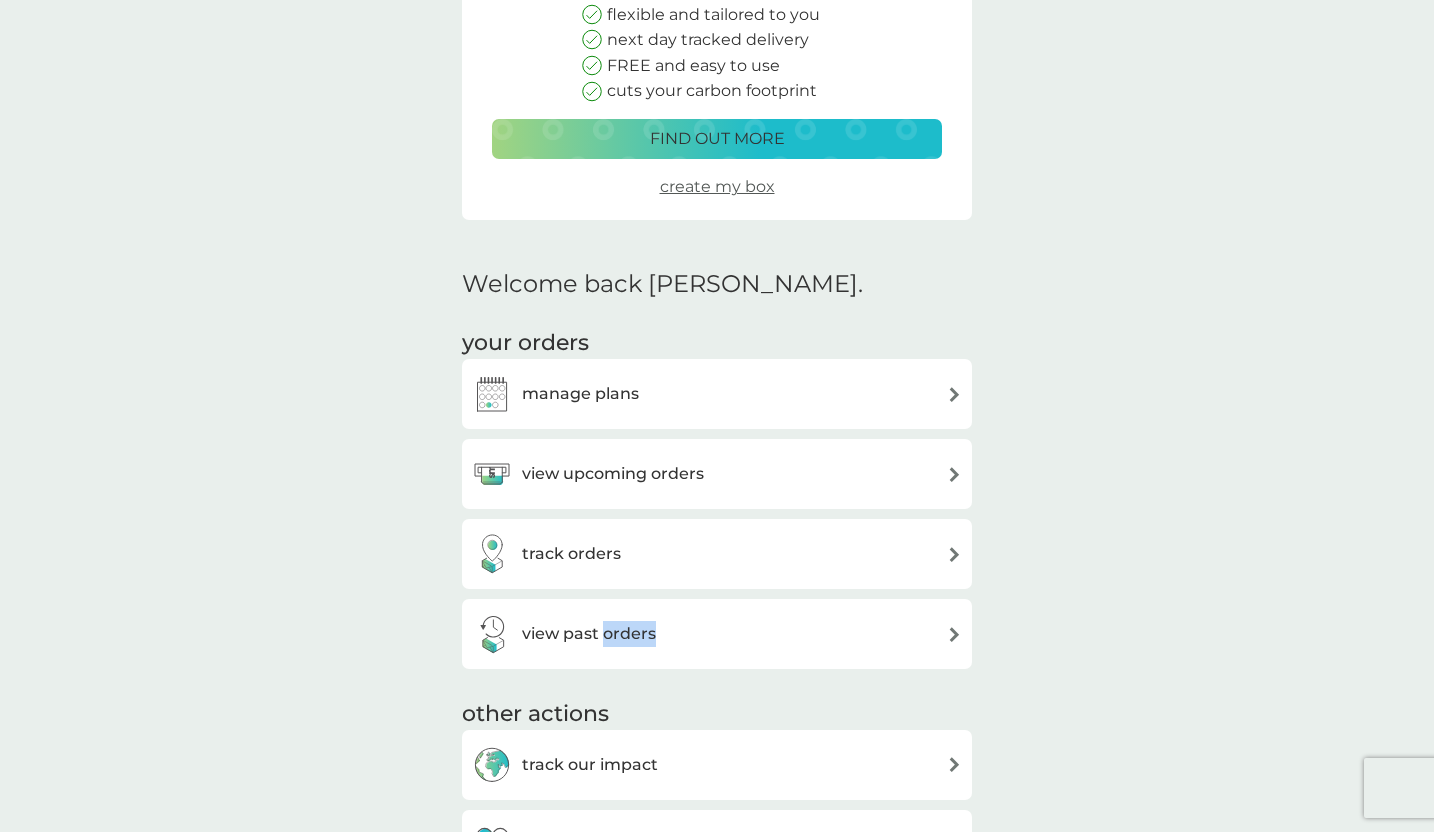 click at bounding box center (954, 634) 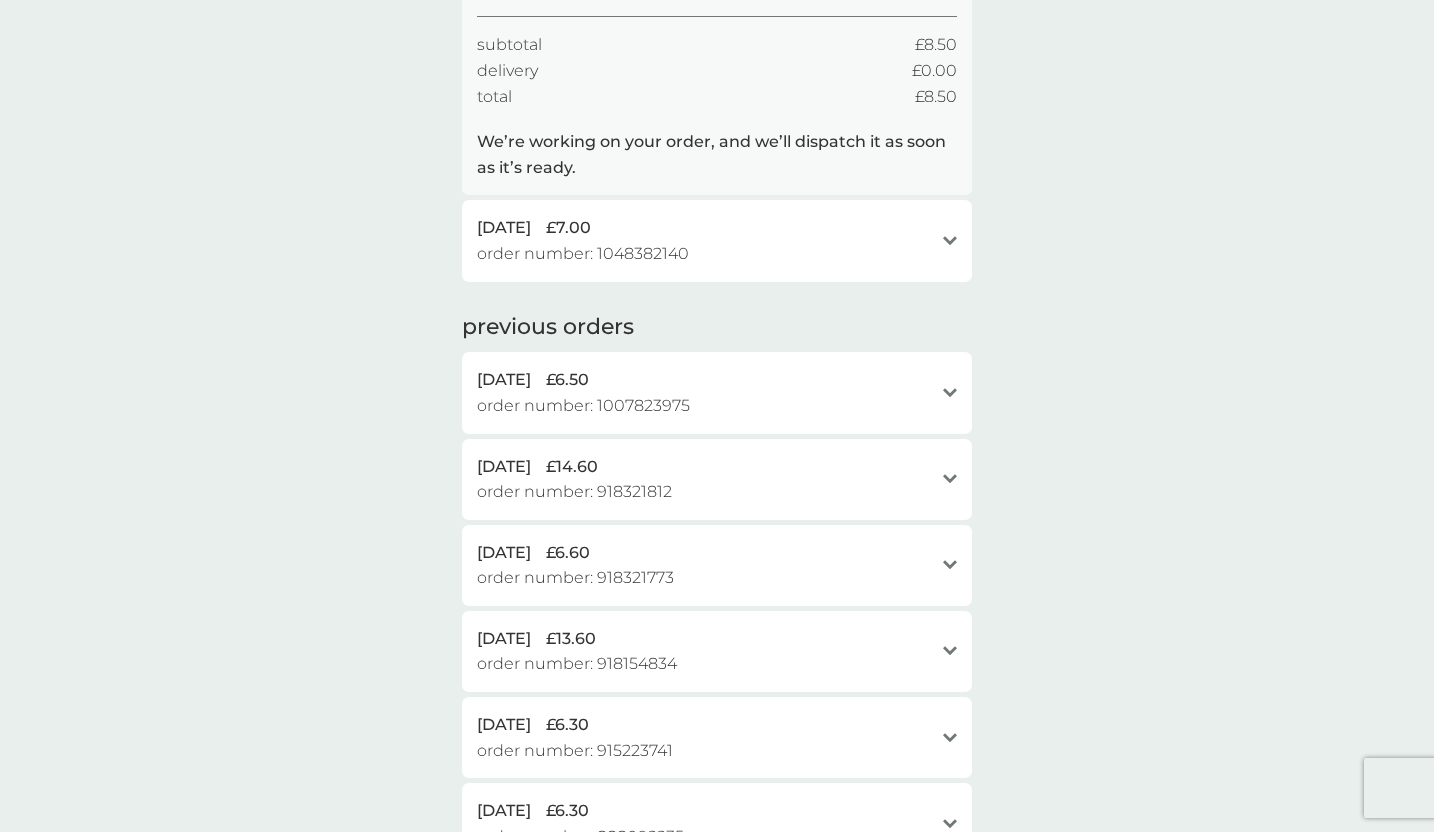 scroll, scrollTop: 0, scrollLeft: 0, axis: both 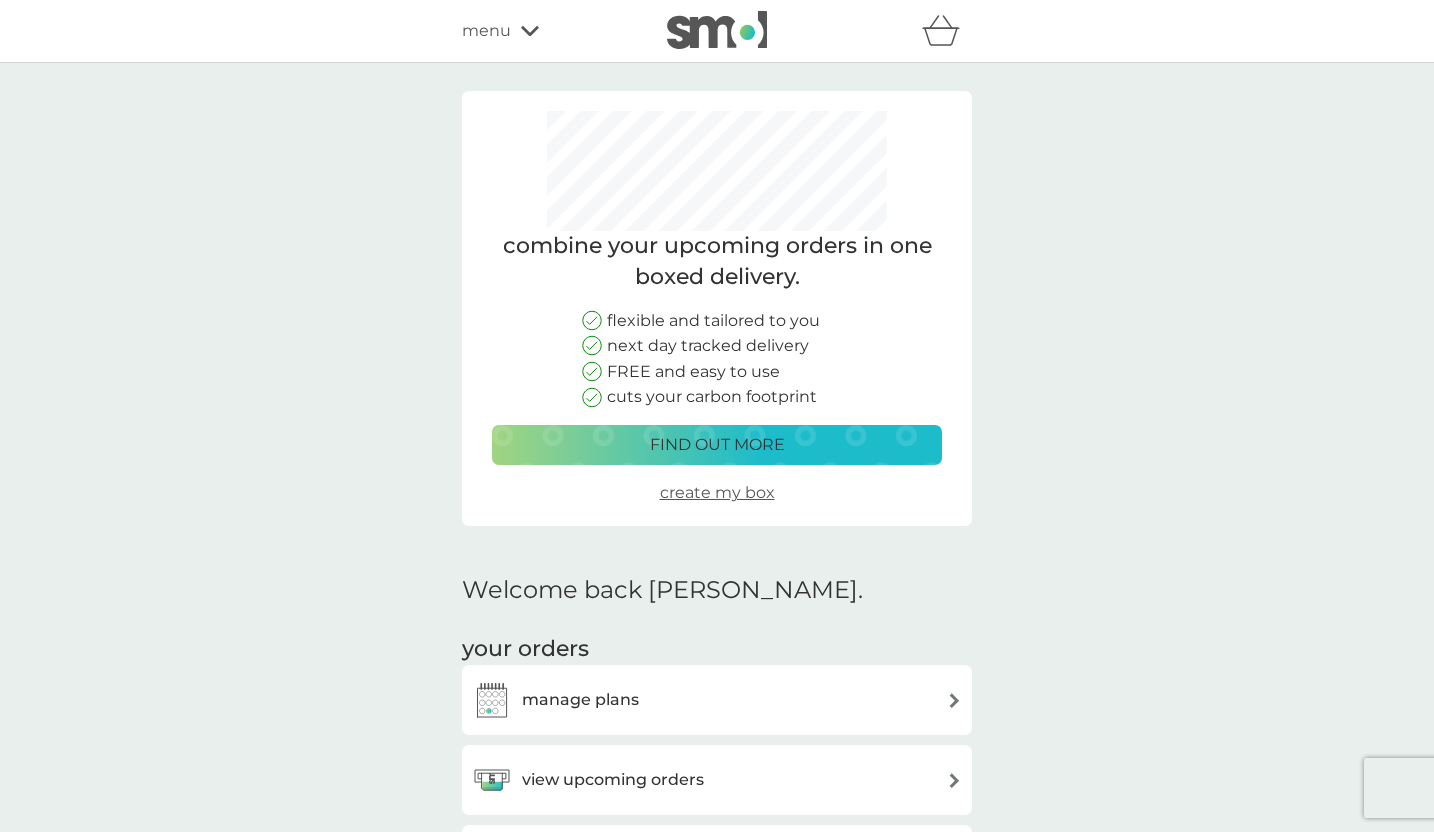 click on "menu" at bounding box center [486, 31] 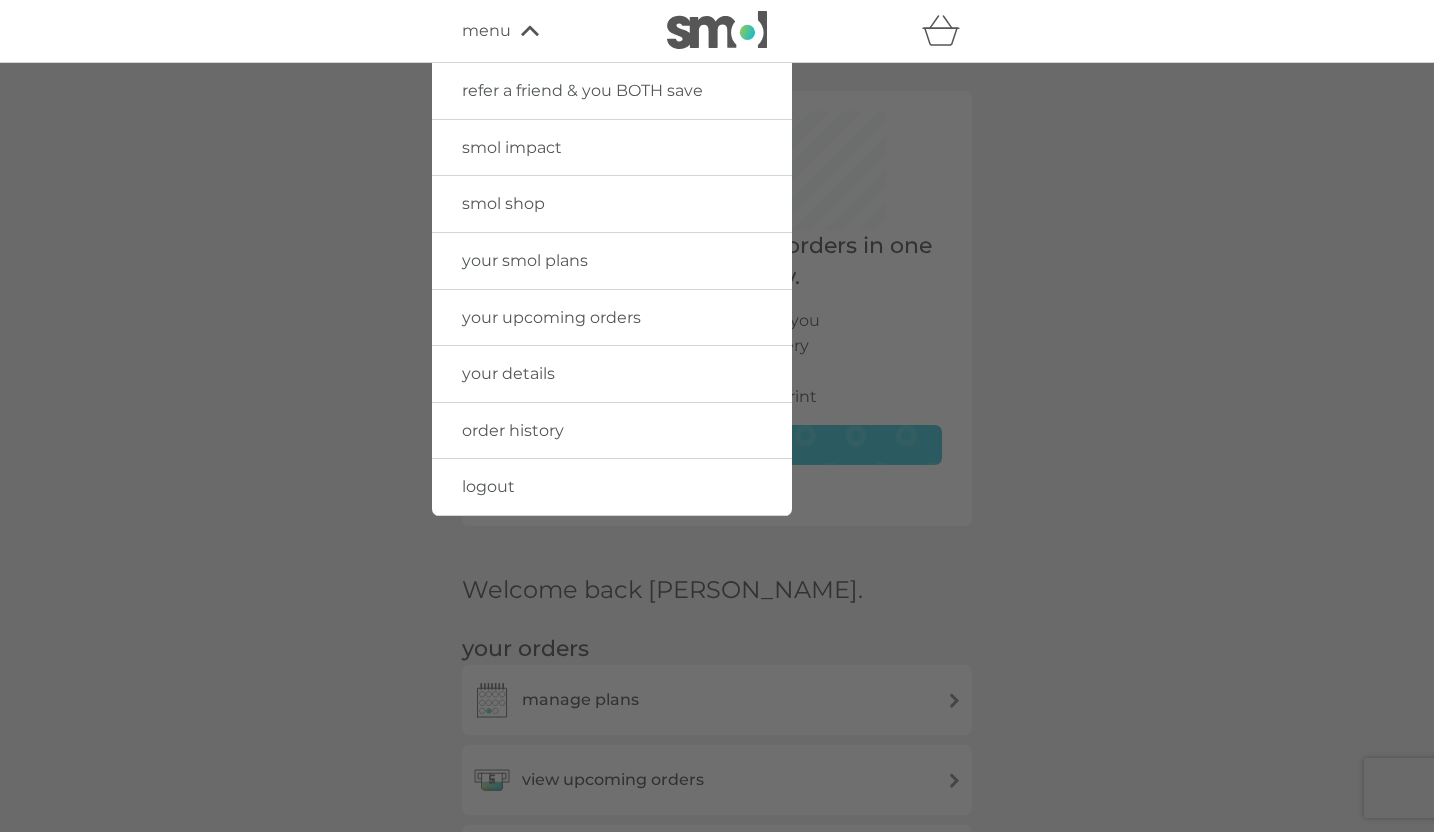 click on "refer a friend & you BOTH save smol impact smol shop your smol plans your upcoming orders your details order history logout menu" at bounding box center (717, 31) 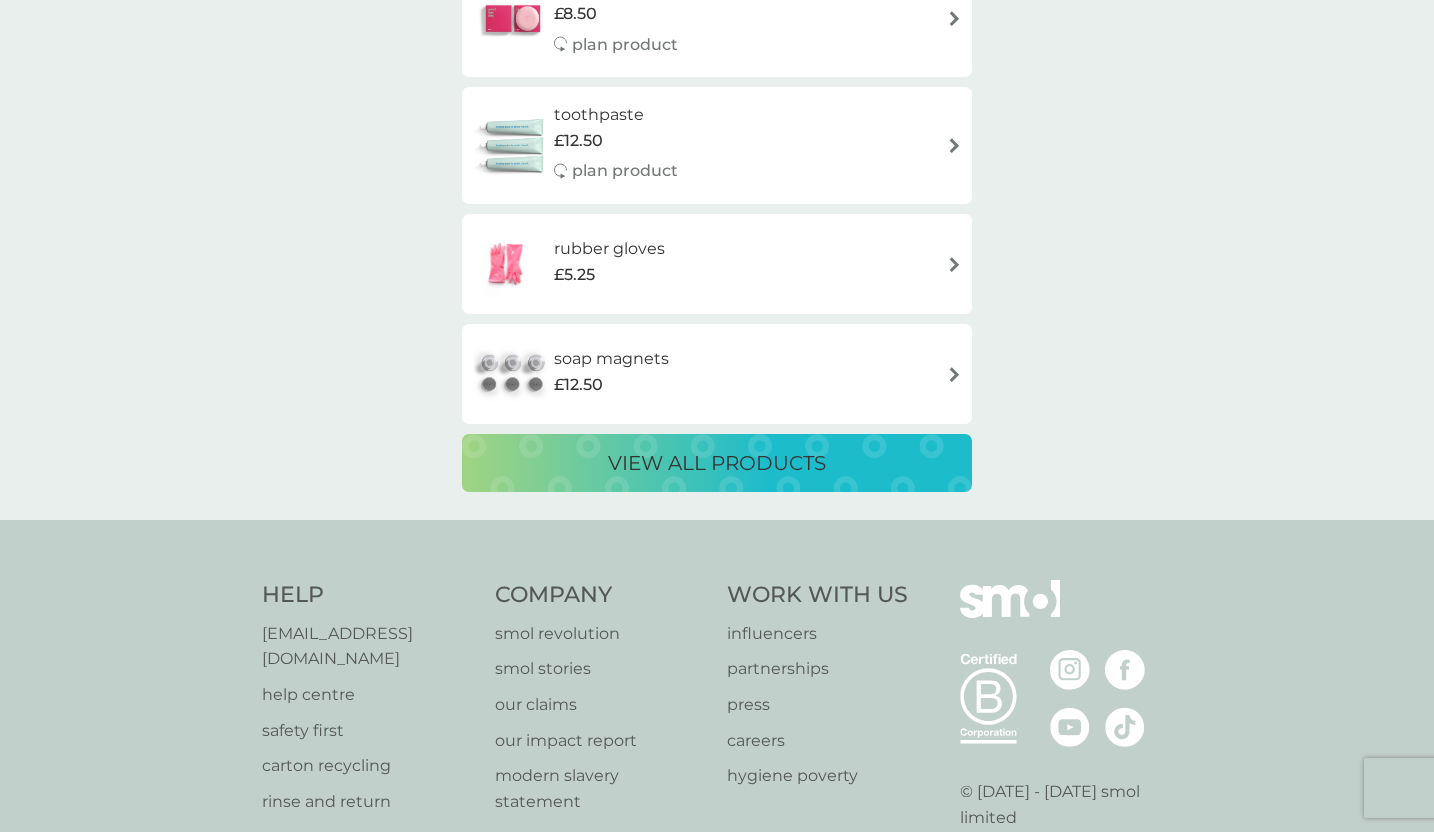scroll, scrollTop: 3716, scrollLeft: 0, axis: vertical 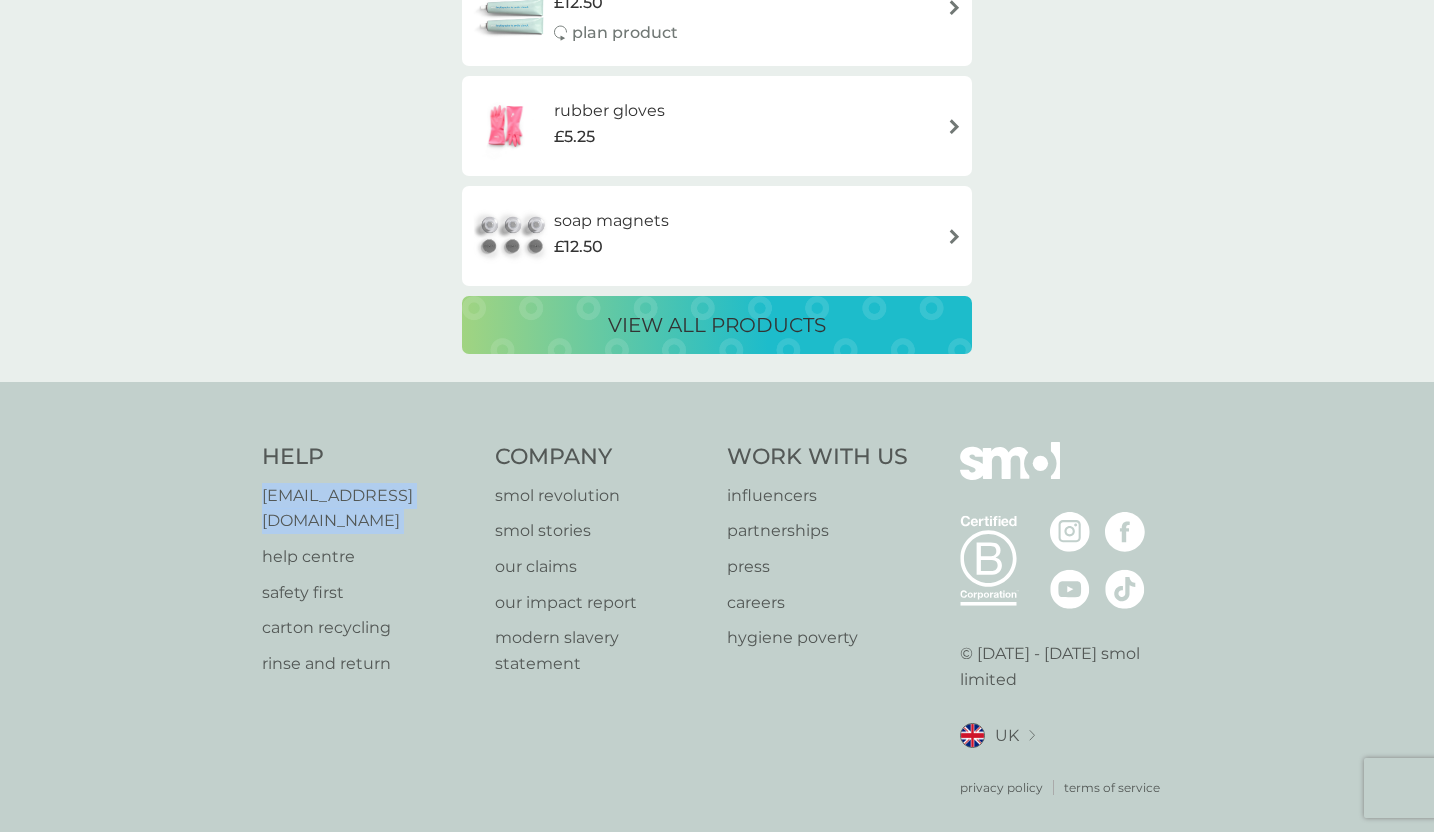 drag, startPoint x: 223, startPoint y: 489, endPoint x: 463, endPoint y: 513, distance: 241.19702 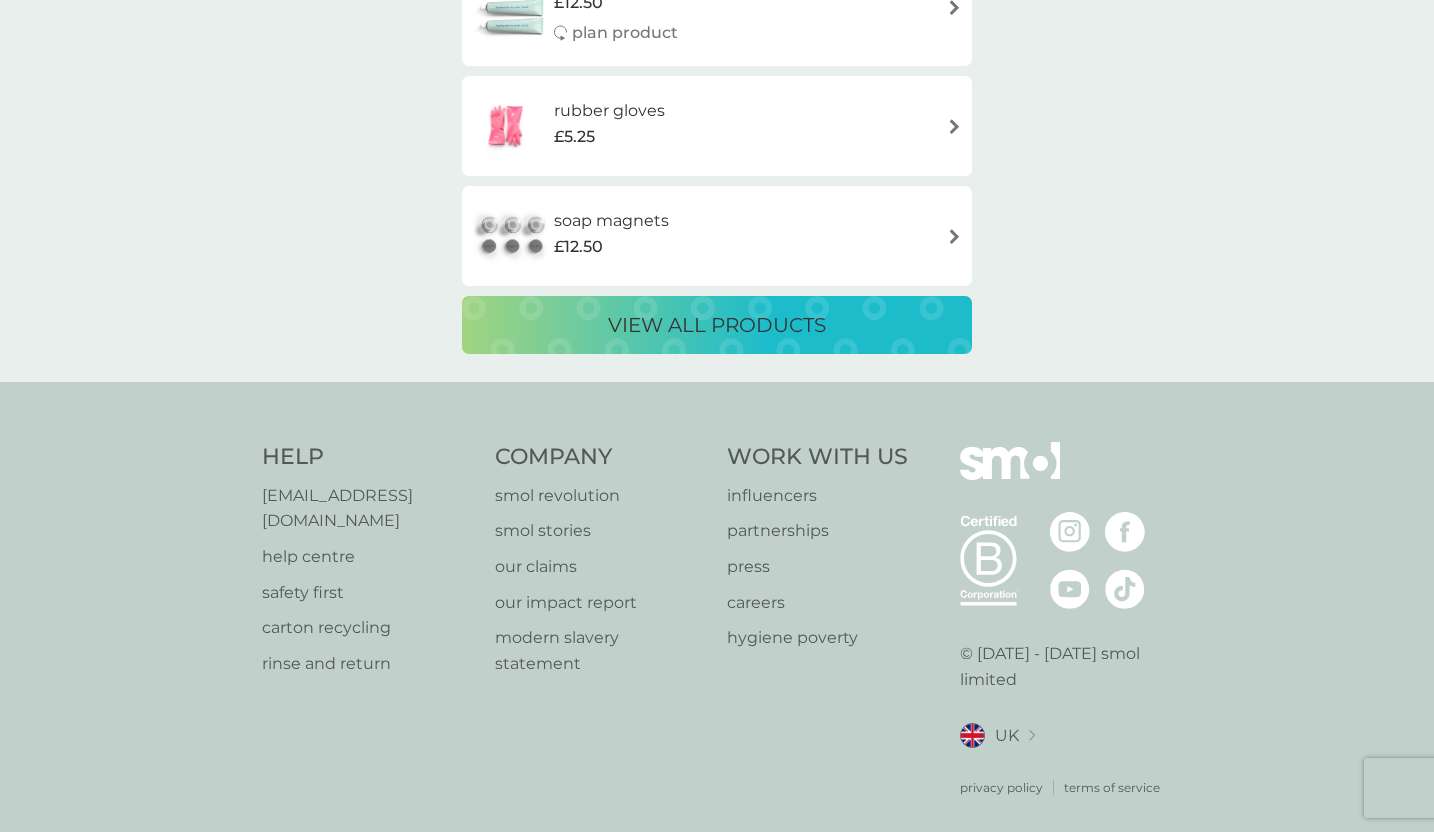 click on "Help help@smolproducts.com help centre safety first carton recycling rinse and return" at bounding box center [368, 619] 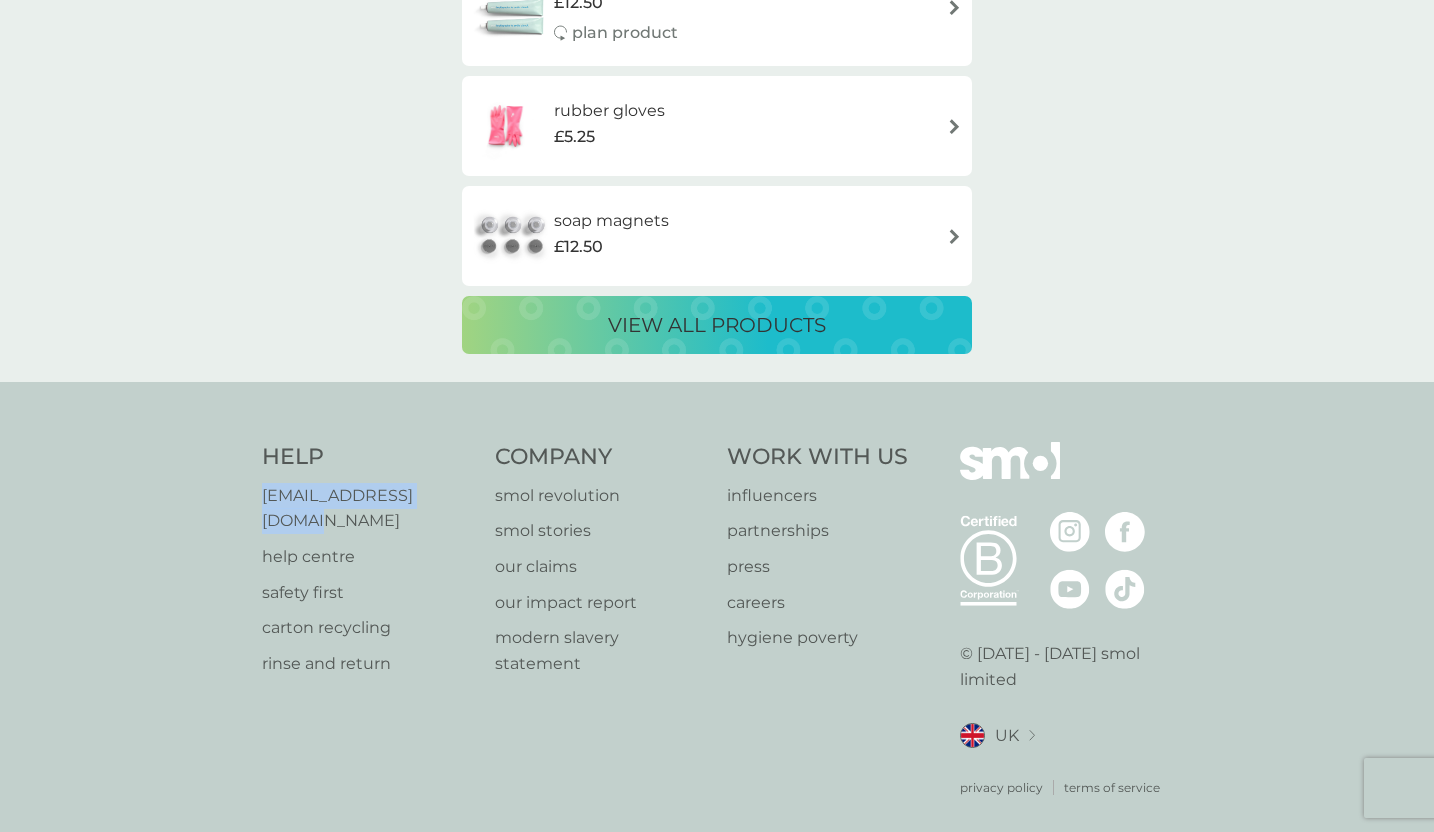drag, startPoint x: 258, startPoint y: 491, endPoint x: 457, endPoint y: 504, distance: 199.42416 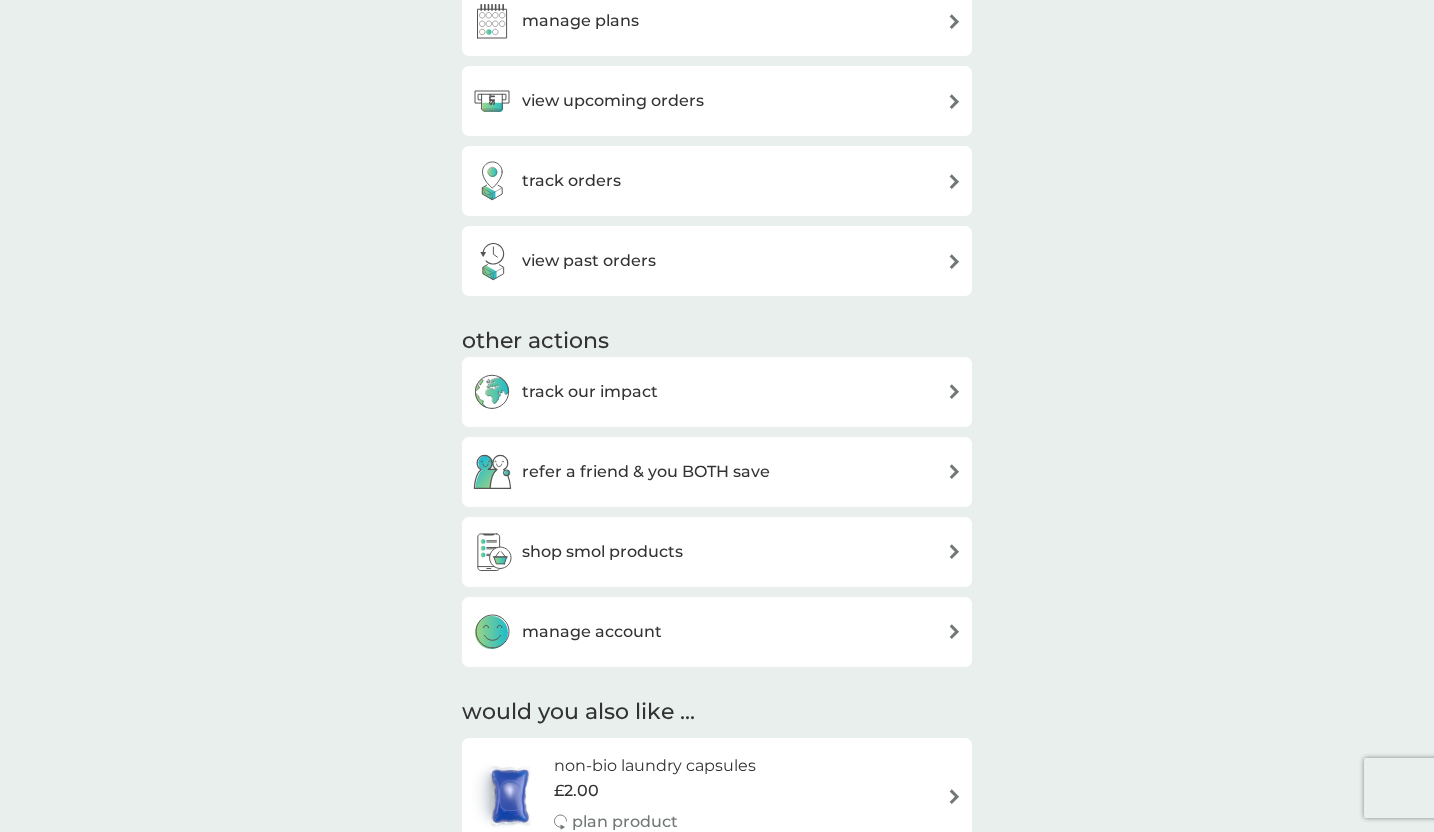scroll, scrollTop: 725, scrollLeft: 0, axis: vertical 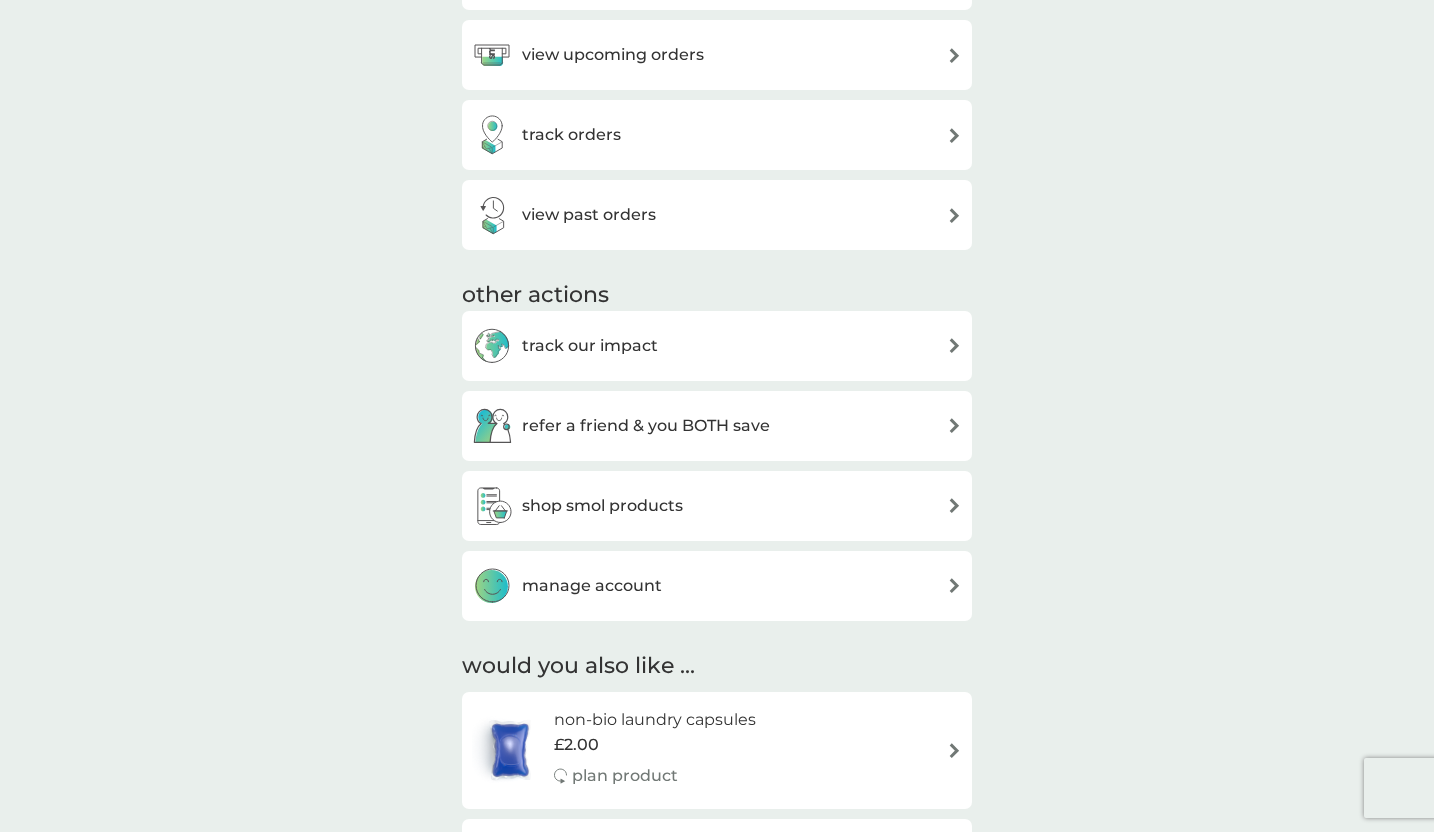 click on "view past orders" at bounding box center (717, 215) 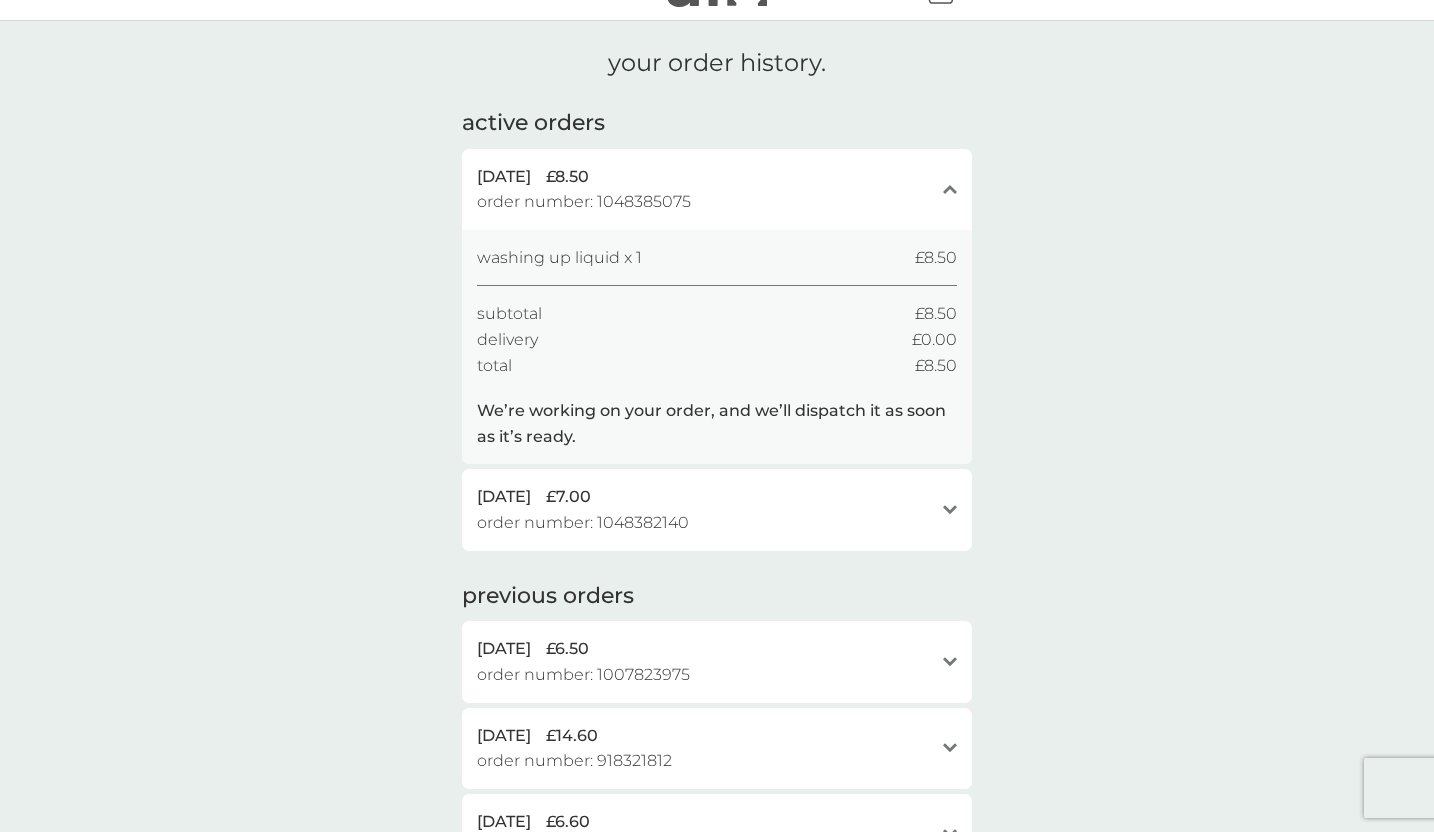 scroll, scrollTop: 60, scrollLeft: 0, axis: vertical 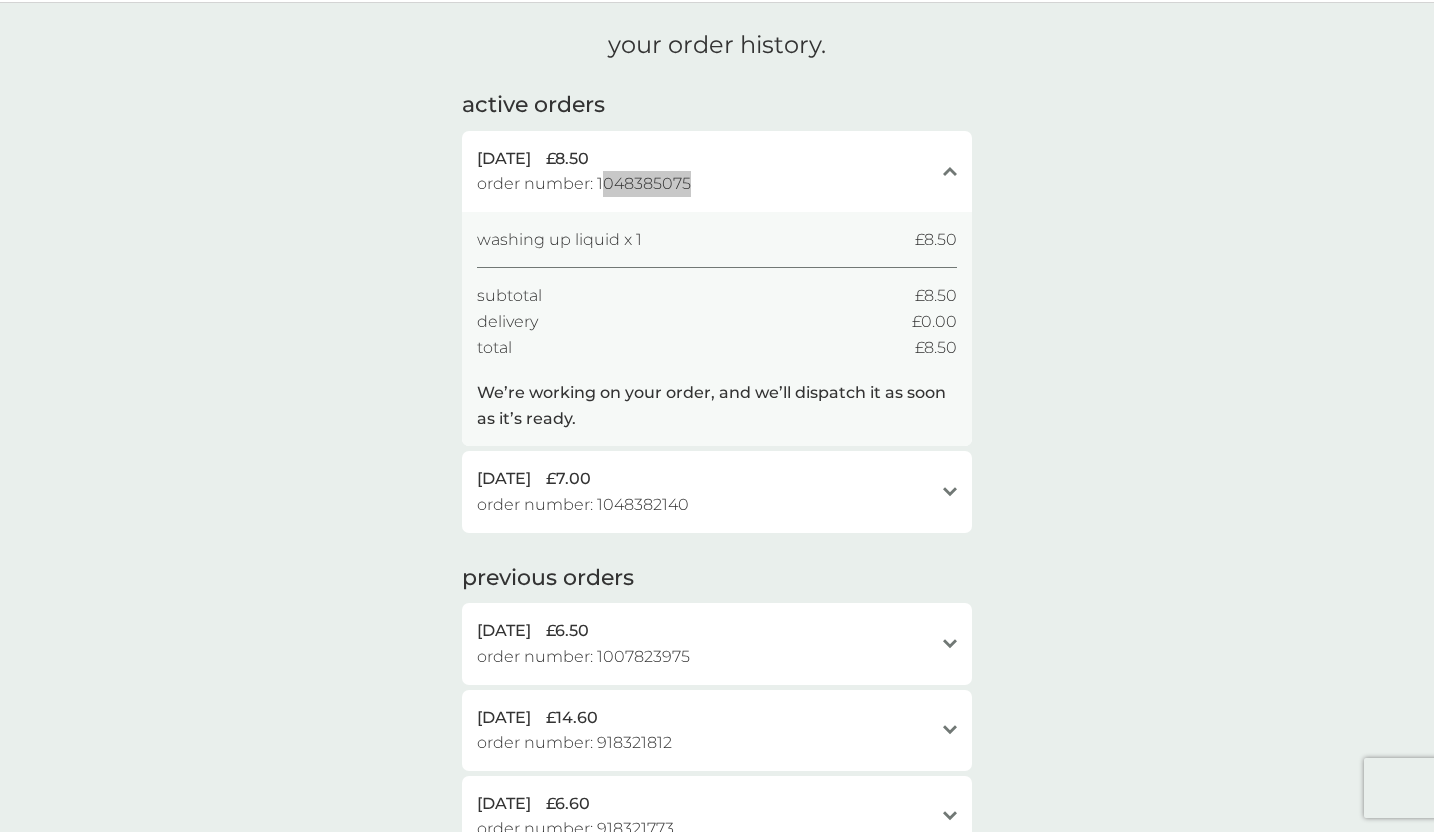 drag, startPoint x: 713, startPoint y: 201, endPoint x: 601, endPoint y: 185, distance: 113.137085 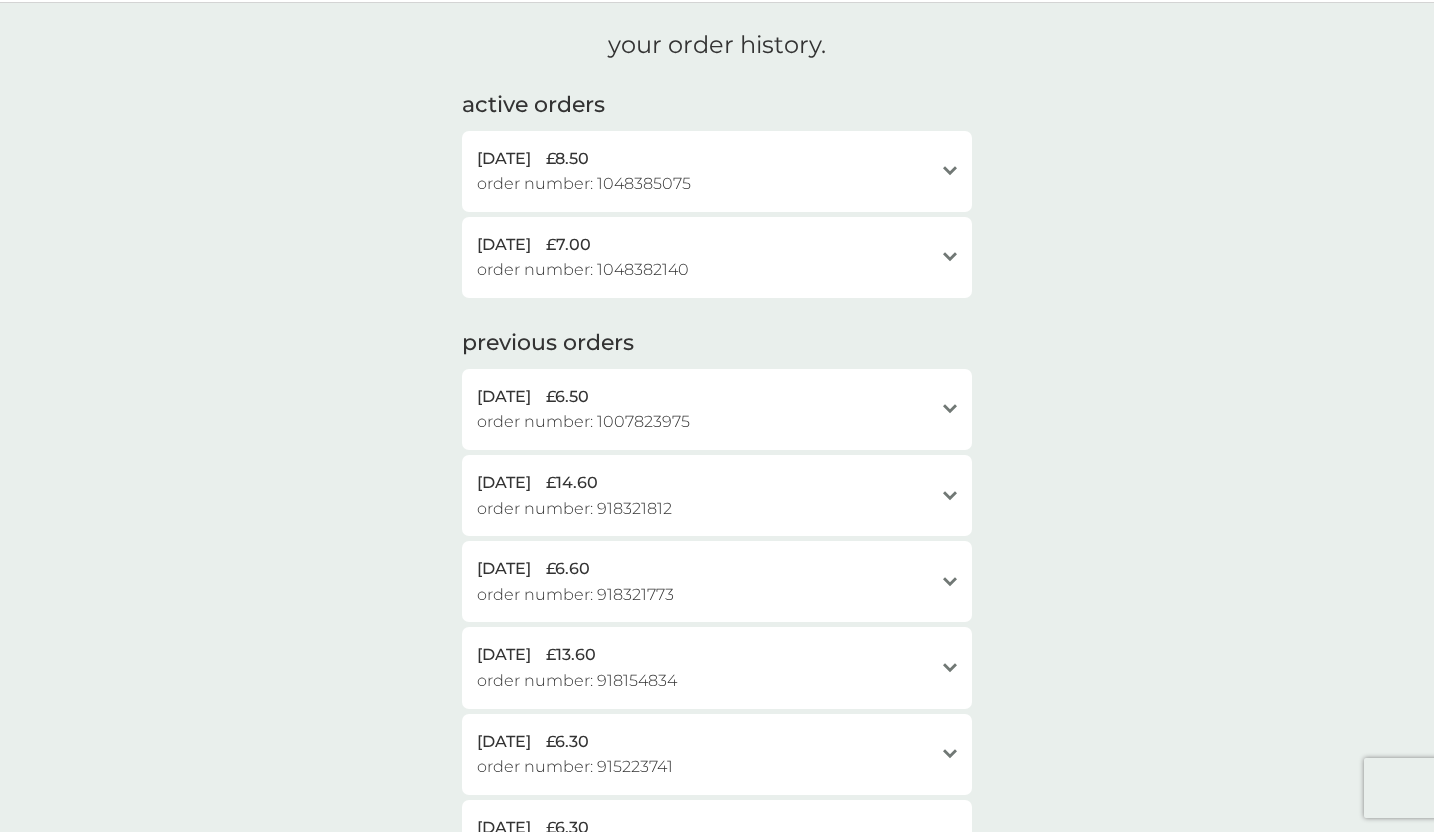 click on "your order history. active orders 10 Jul 2025 £8.50 order number:   1048385075 open washing up liquid x 1 £8.50 subtotal £8.50 delivery £0.00 total £8.50 We’re working on your order, and we’ll dispatch it as soon as it’s ready. 10 Jul 2025 £7.00 order number:   1048382140 open multi purpose spray x 1 £7.00 subtotal £7.00 delivery £0.00 total £7.00 We’re working on your order, and we’ll dispatch it as soon as it’s ready. previous orders 26 May 2025 £6.50 order number:   1007823975 open dishwasher tablets x 1 £6.50 subtotal £6.50 delivery £0.00 total £6.50 6 Feb 2025 £14.60 order number:   918321812 open washing up liquid x 1 £8.00 foaming bathroom spray x 1 £6.60 subtotal £14.60 delivery £0.00 total £14.60 6 Feb 2025 £6.60 order number:   918321773 open multi purpose spray x 1 £6.60 subtotal £6.60 delivery £0.00 total £6.60 5 Feb 2025 £13.60 order number:   918154834 open multi purpose spray x 1 £6.60 washing up liquid x 1 £2.00 foaming bathroom spray x 1 £2.00 £10.60" at bounding box center [717, 577] 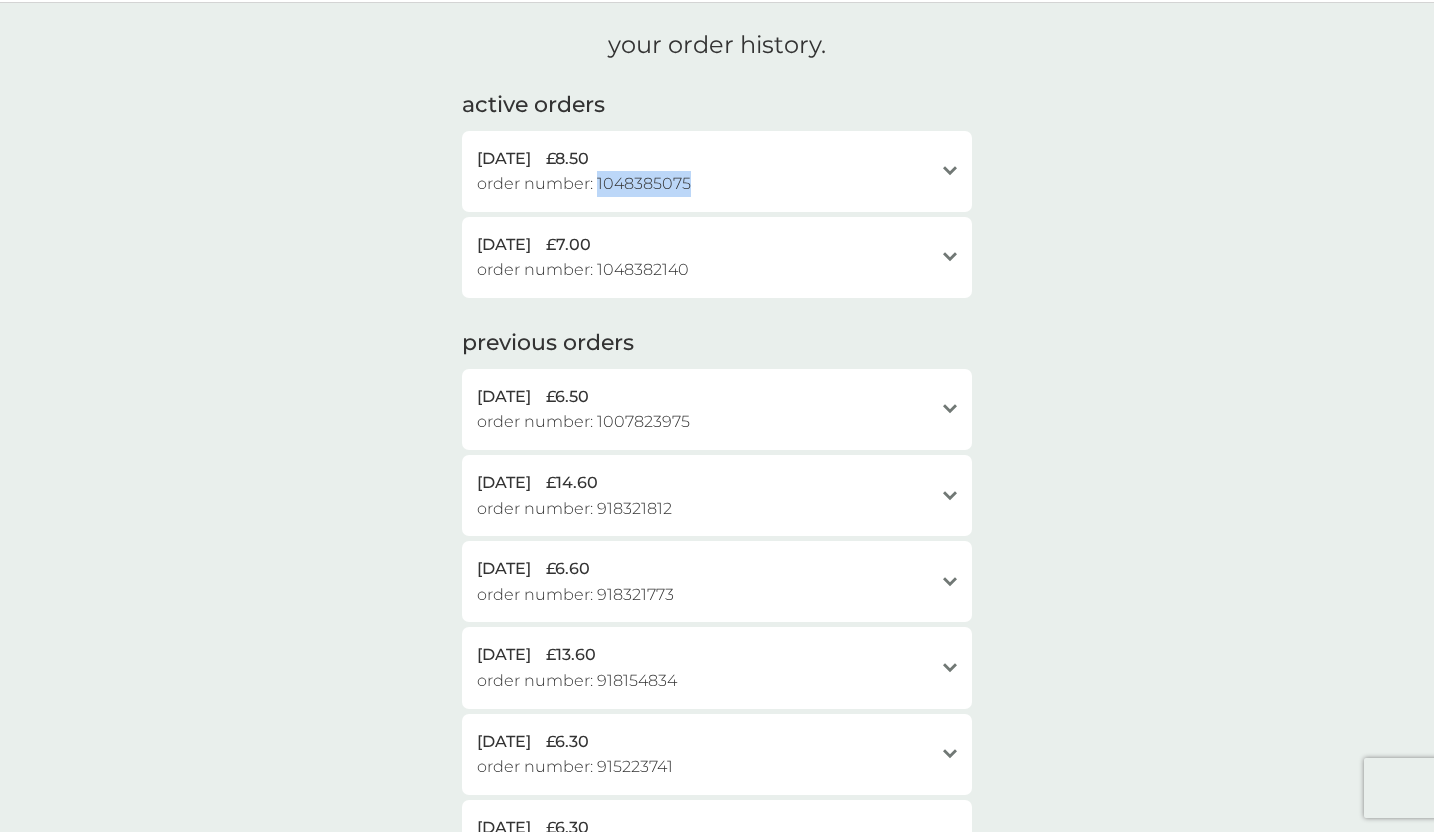drag, startPoint x: 699, startPoint y: 188, endPoint x: 597, endPoint y: 185, distance: 102.044106 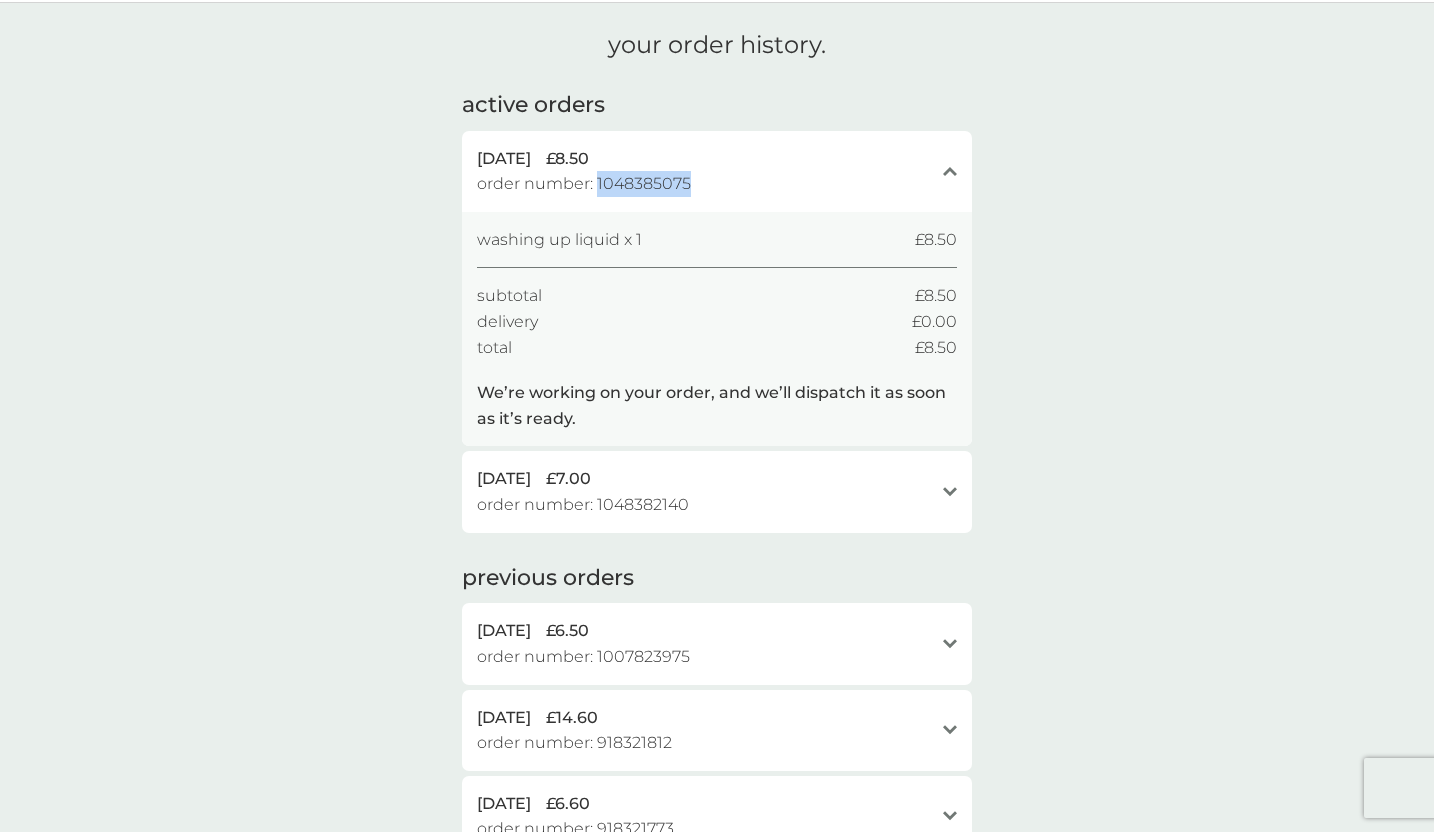 copy on "1048385075" 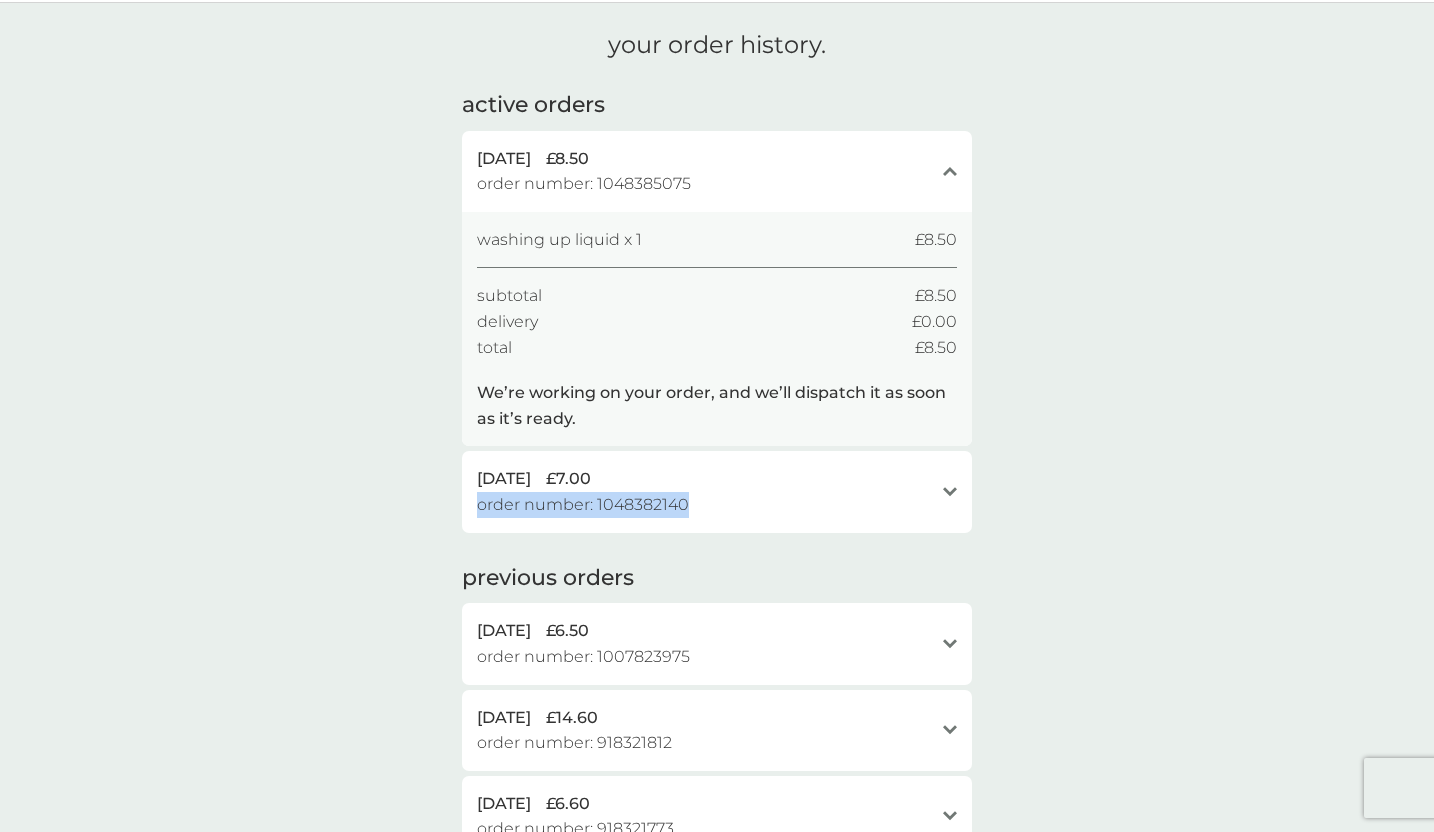 drag, startPoint x: 710, startPoint y: 507, endPoint x: 689, endPoint y: 516, distance: 22.847319 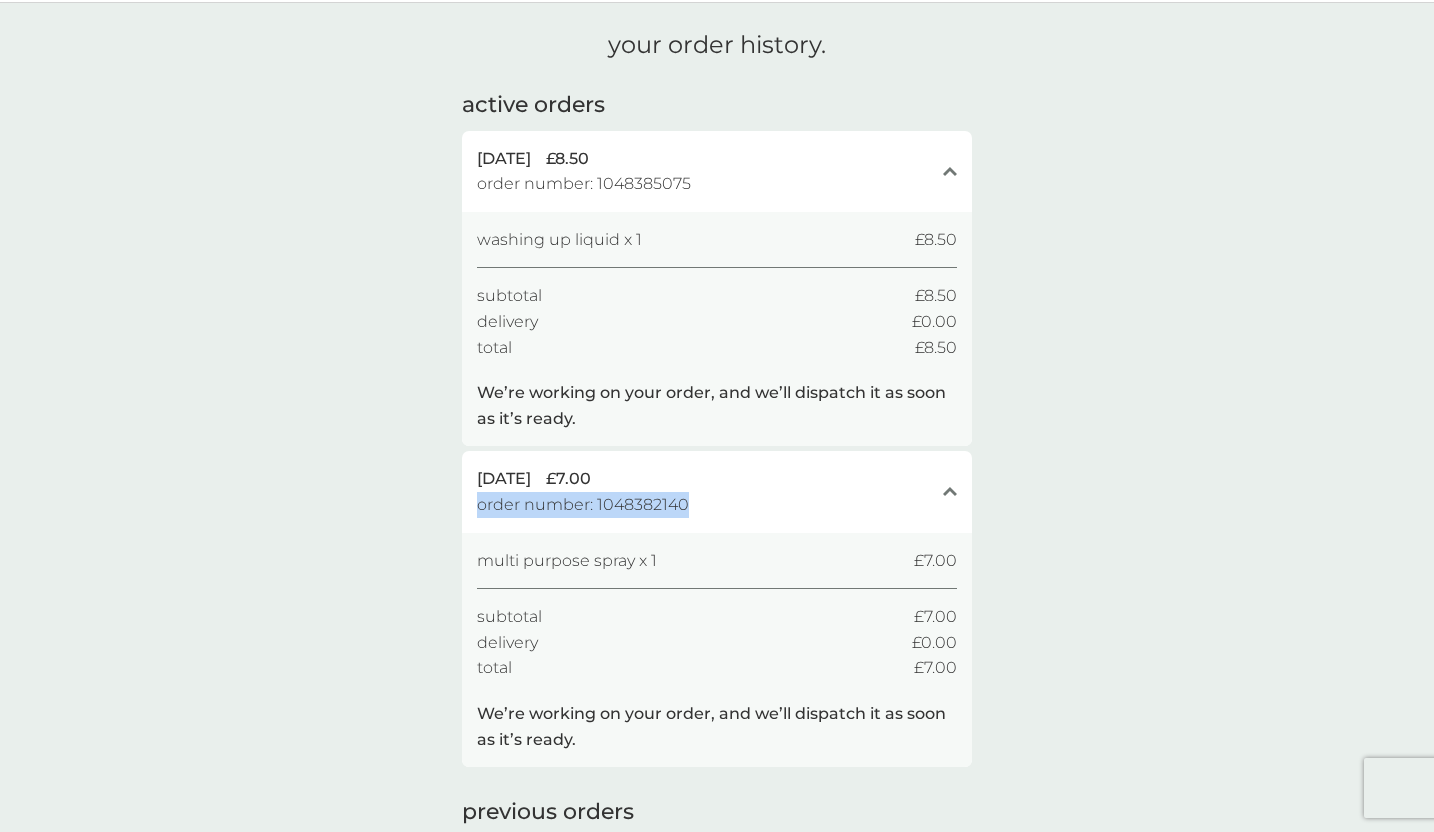 copy on "£7.00 order number:   1048382140" 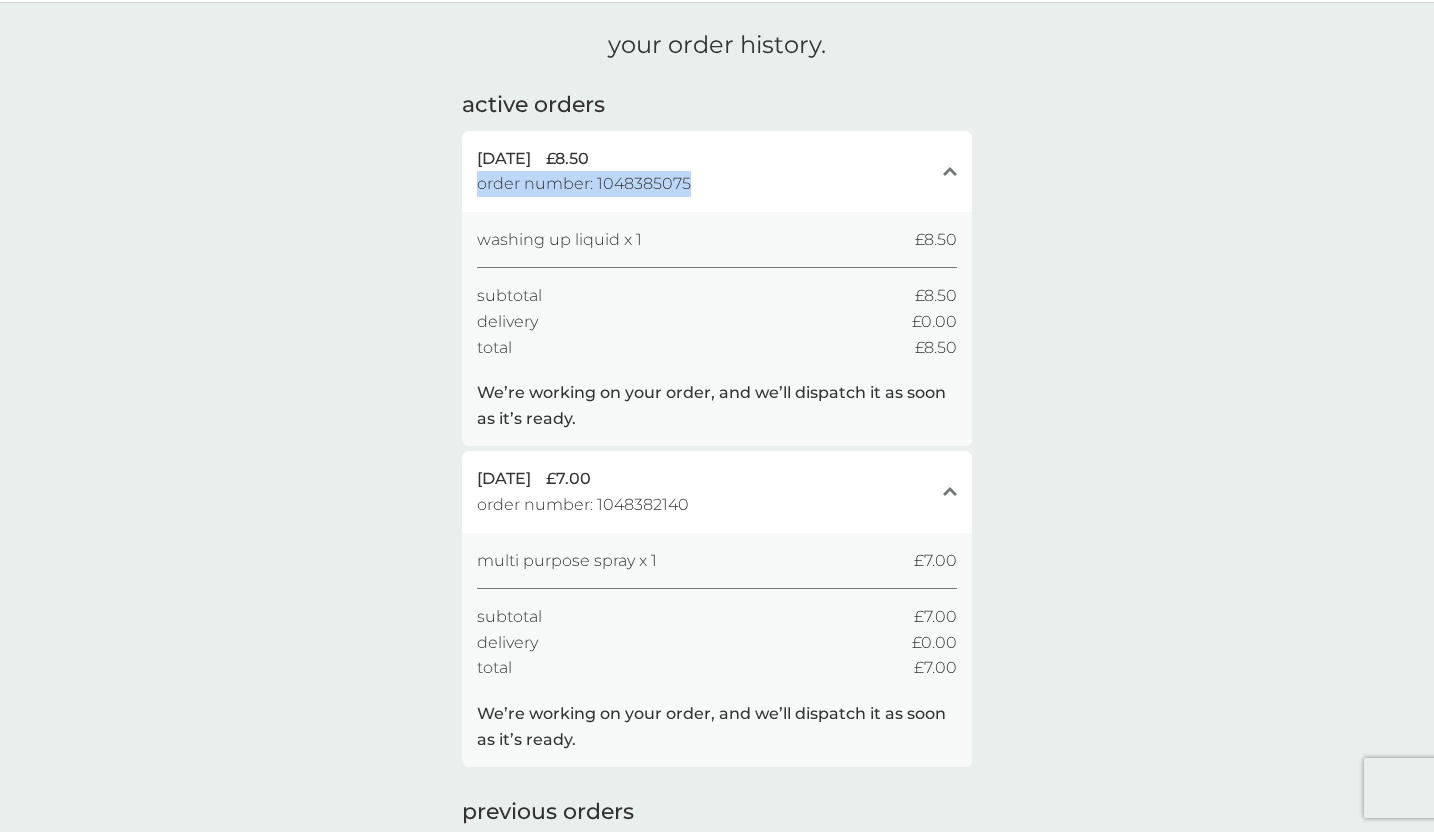 drag, startPoint x: 483, startPoint y: 179, endPoint x: 693, endPoint y: 195, distance: 210.60864 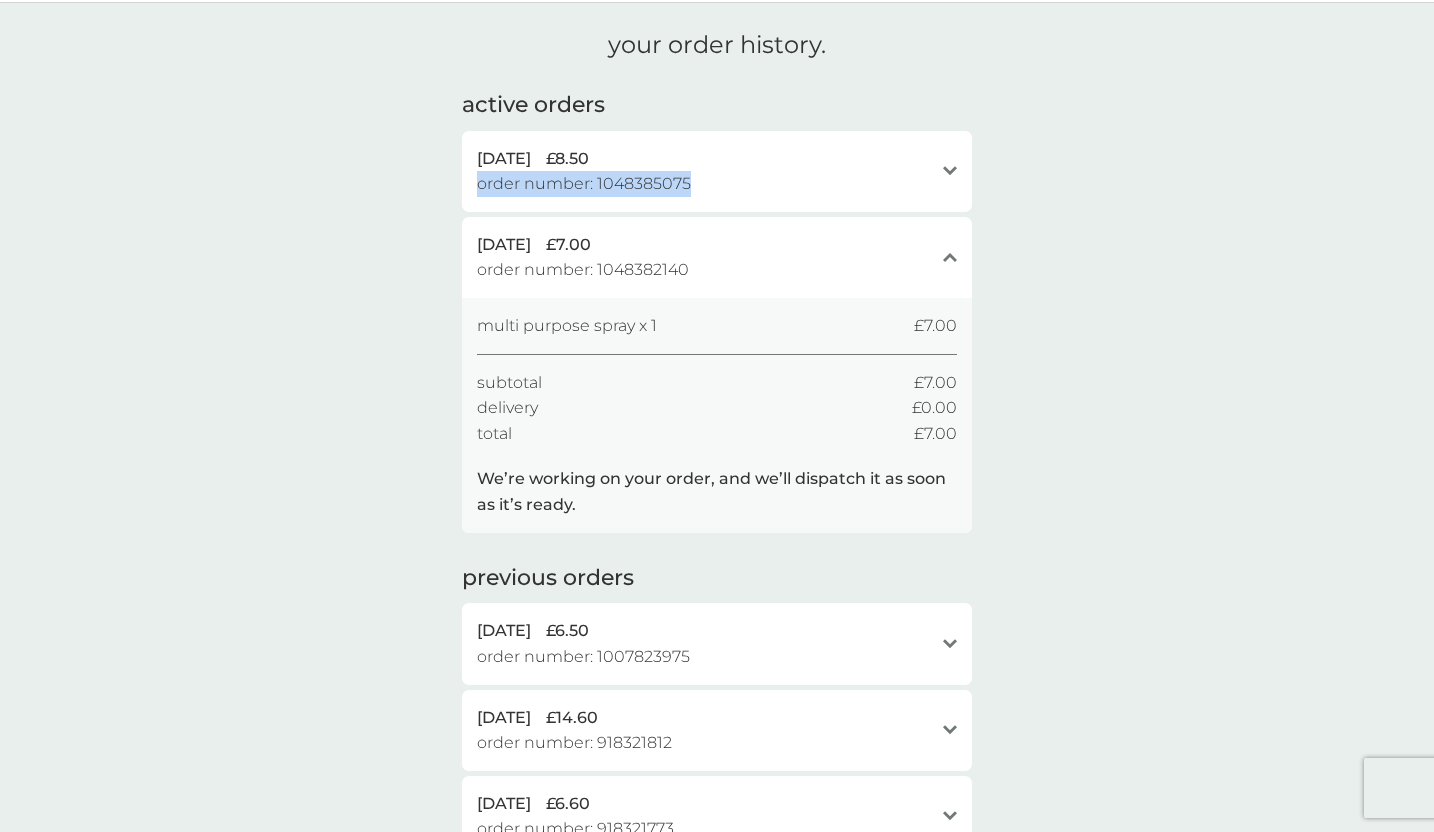 copy on "order number:   1048385075" 